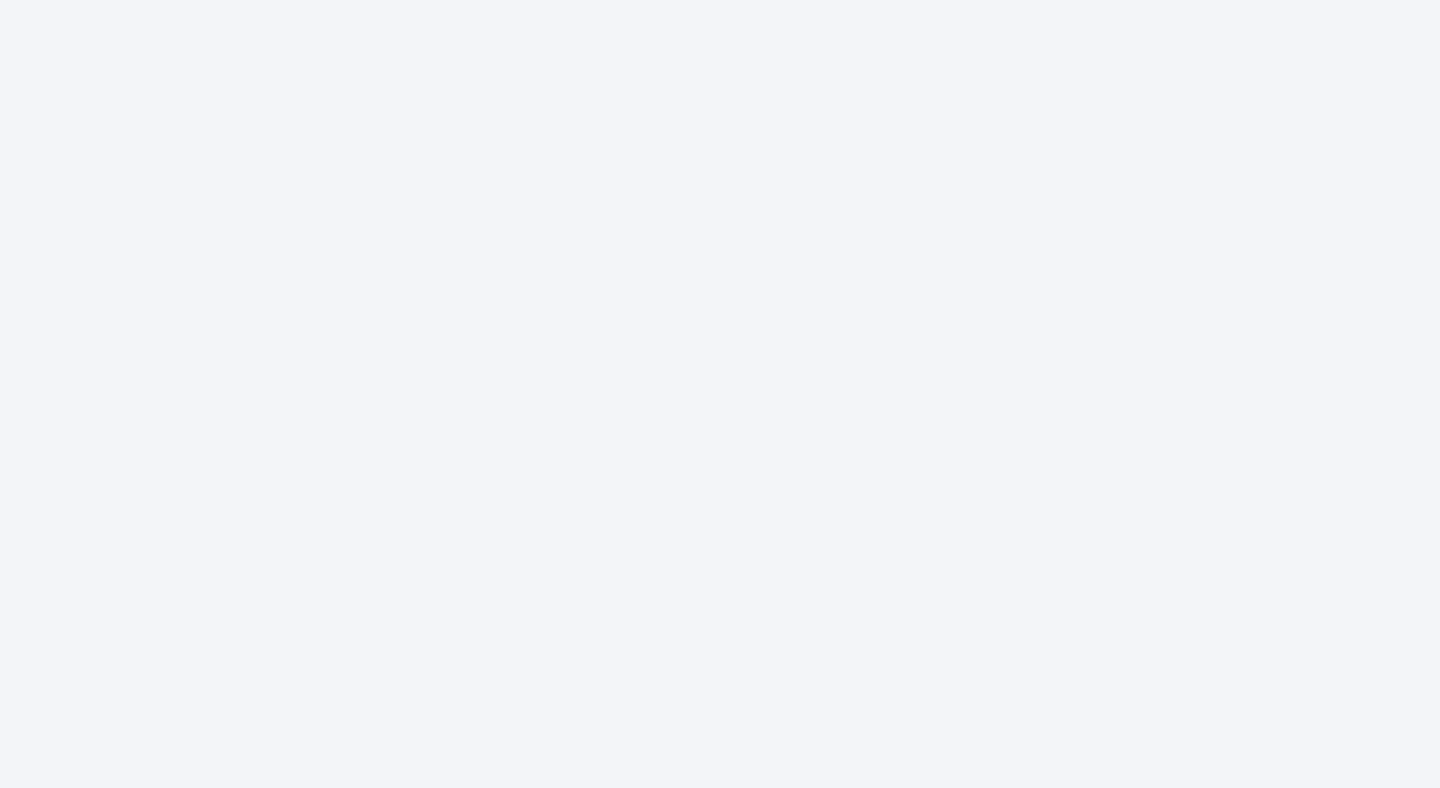 scroll, scrollTop: 0, scrollLeft: 0, axis: both 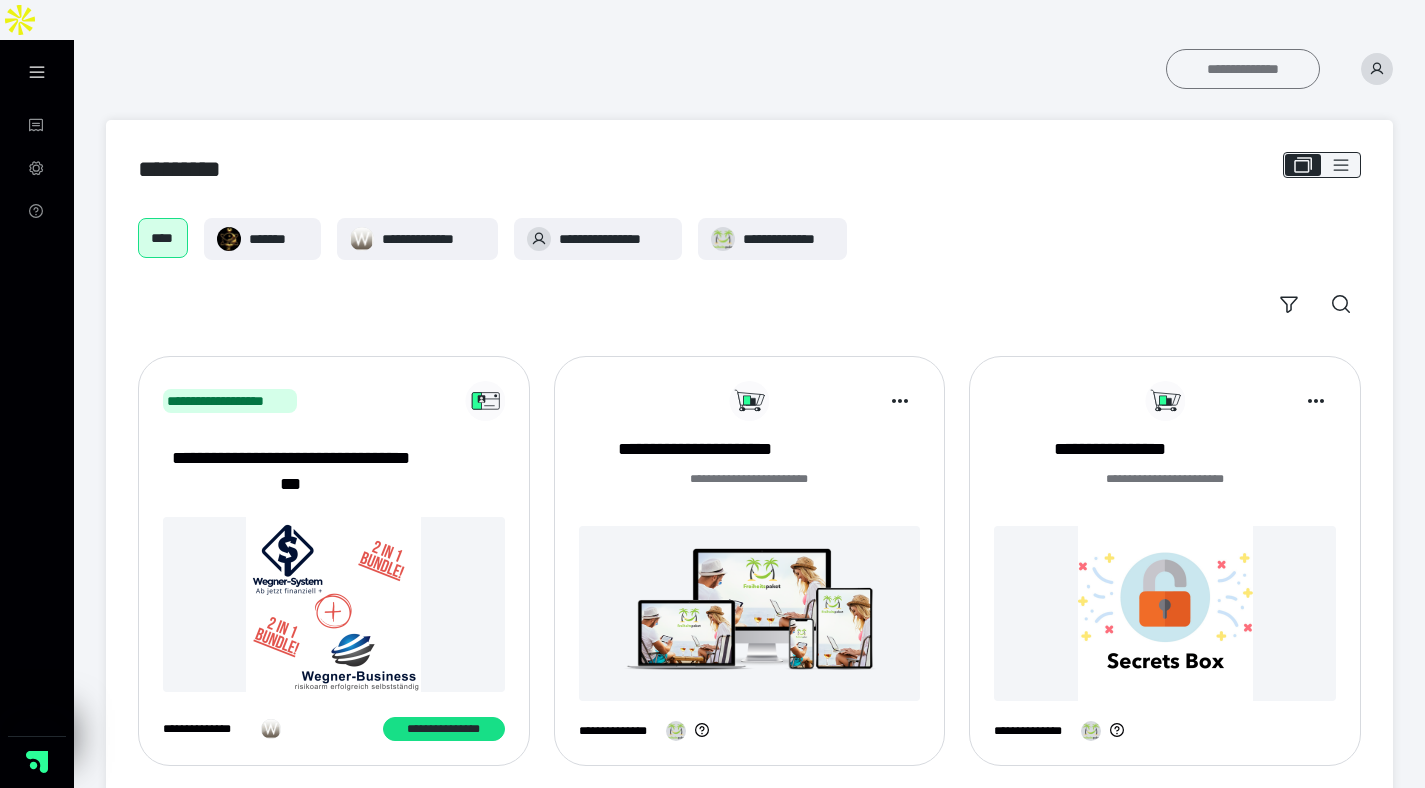 click on "**********" at bounding box center [1243, 69] 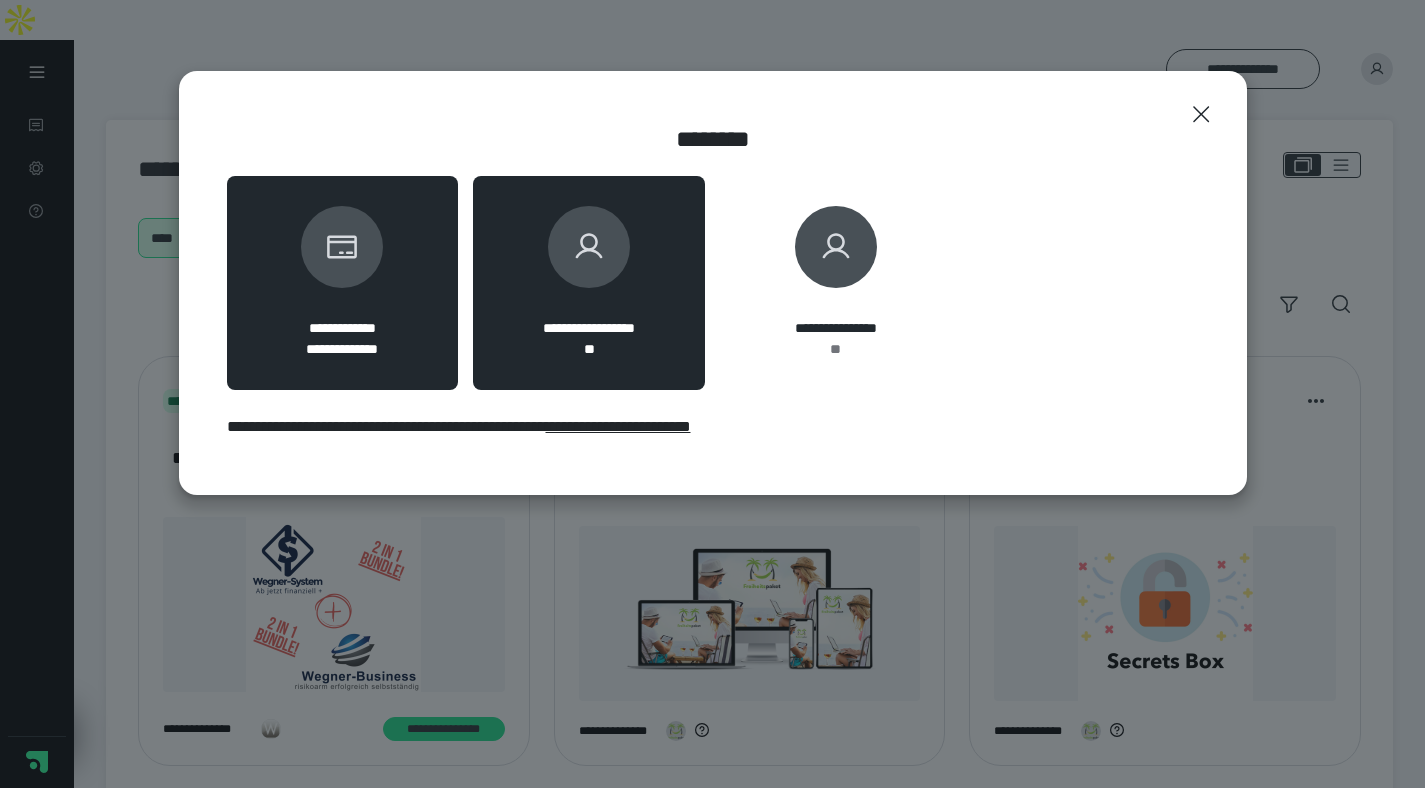 click at bounding box center [589, 247] 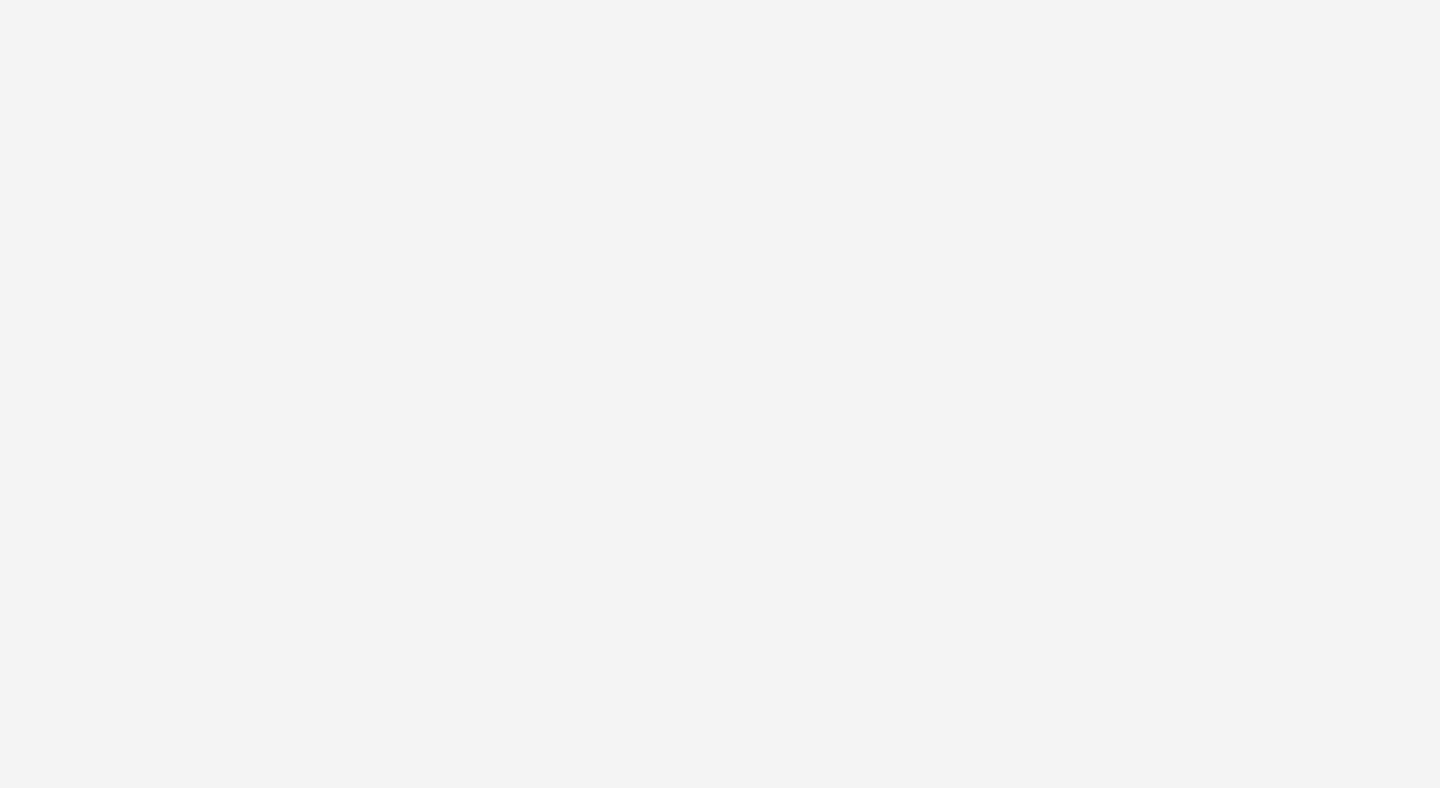 scroll, scrollTop: 0, scrollLeft: 0, axis: both 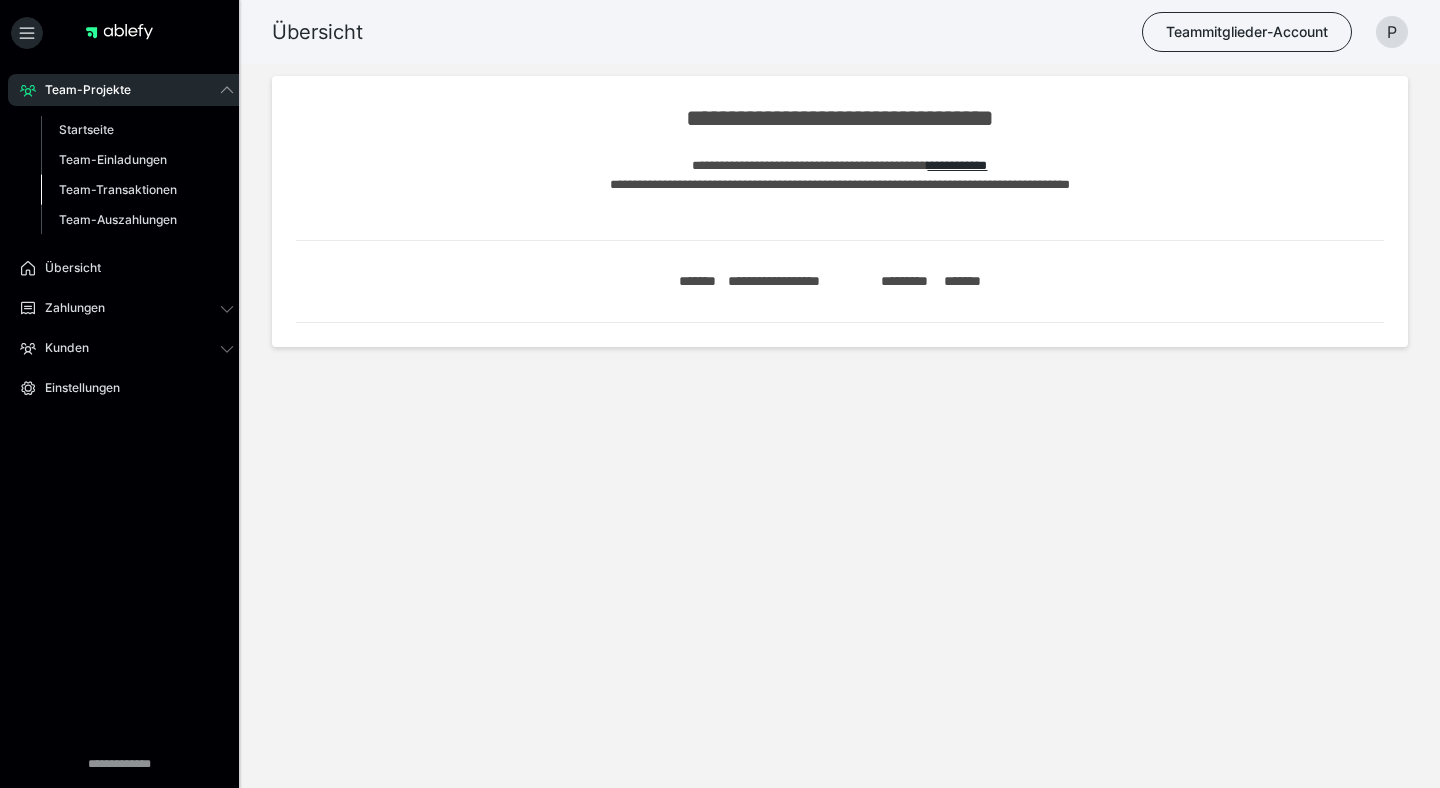 click on "Team-Transaktionen" at bounding box center (137, 190) 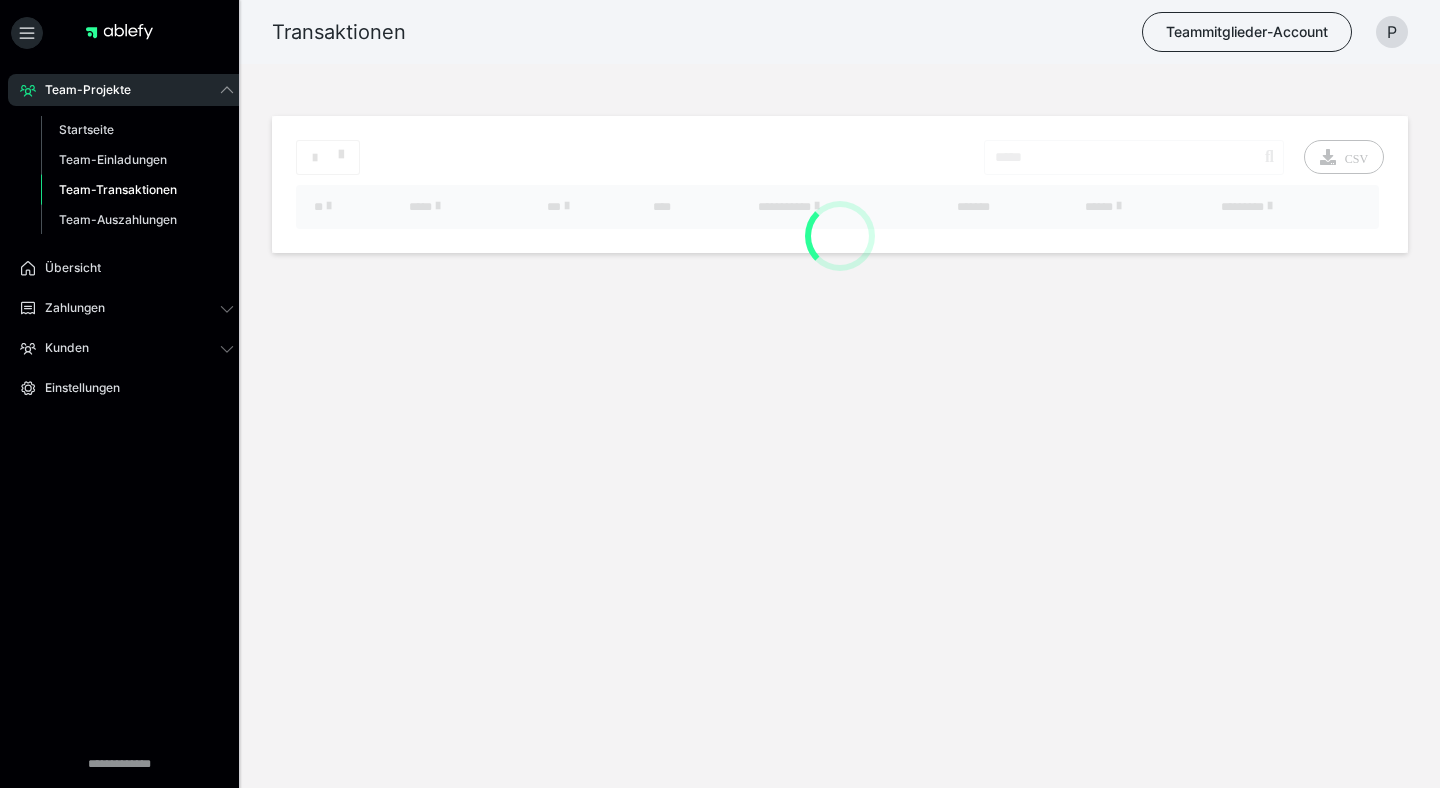 scroll, scrollTop: 0, scrollLeft: 0, axis: both 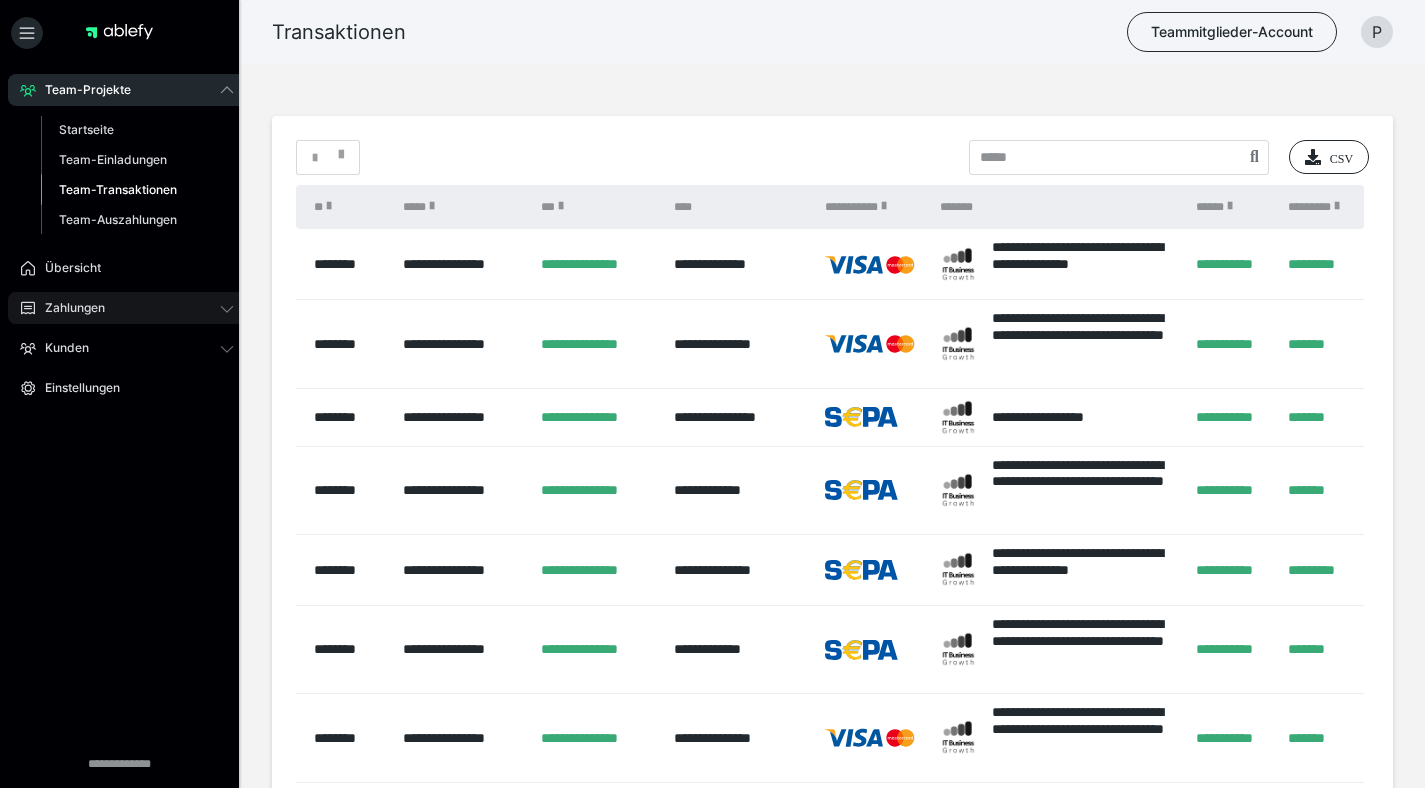 click on "Zahlungen" at bounding box center [68, 308] 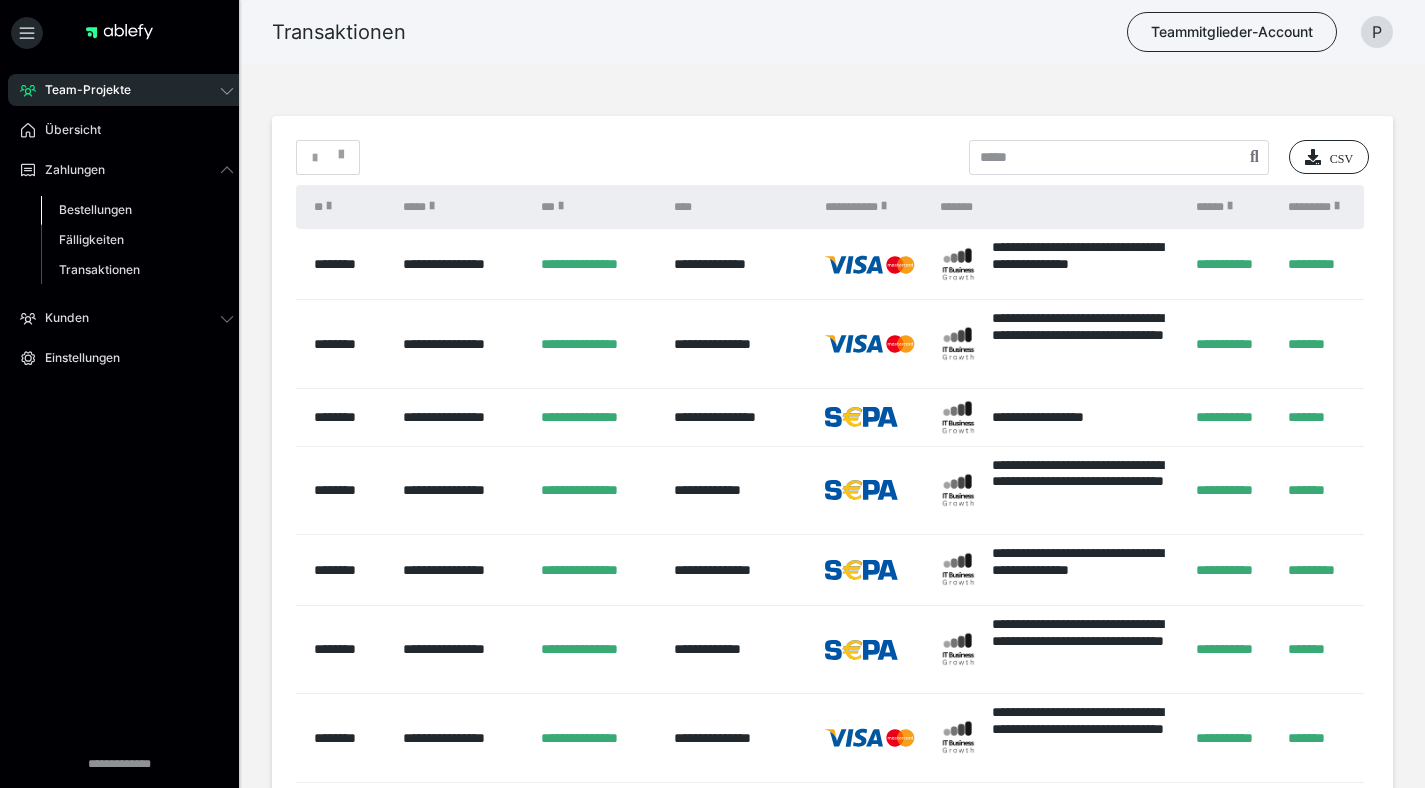 click on "Bestellungen" at bounding box center (95, 209) 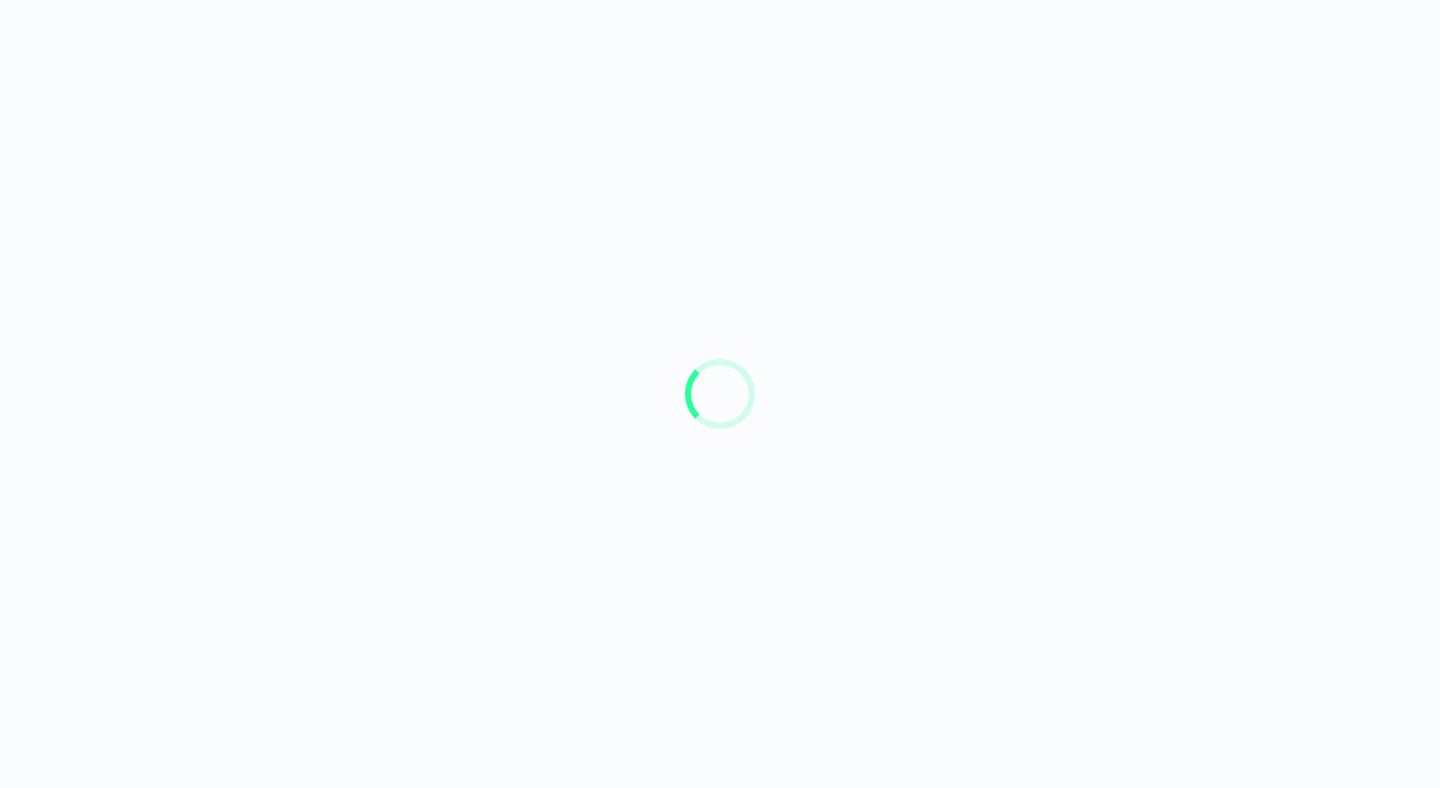 scroll, scrollTop: 0, scrollLeft: 0, axis: both 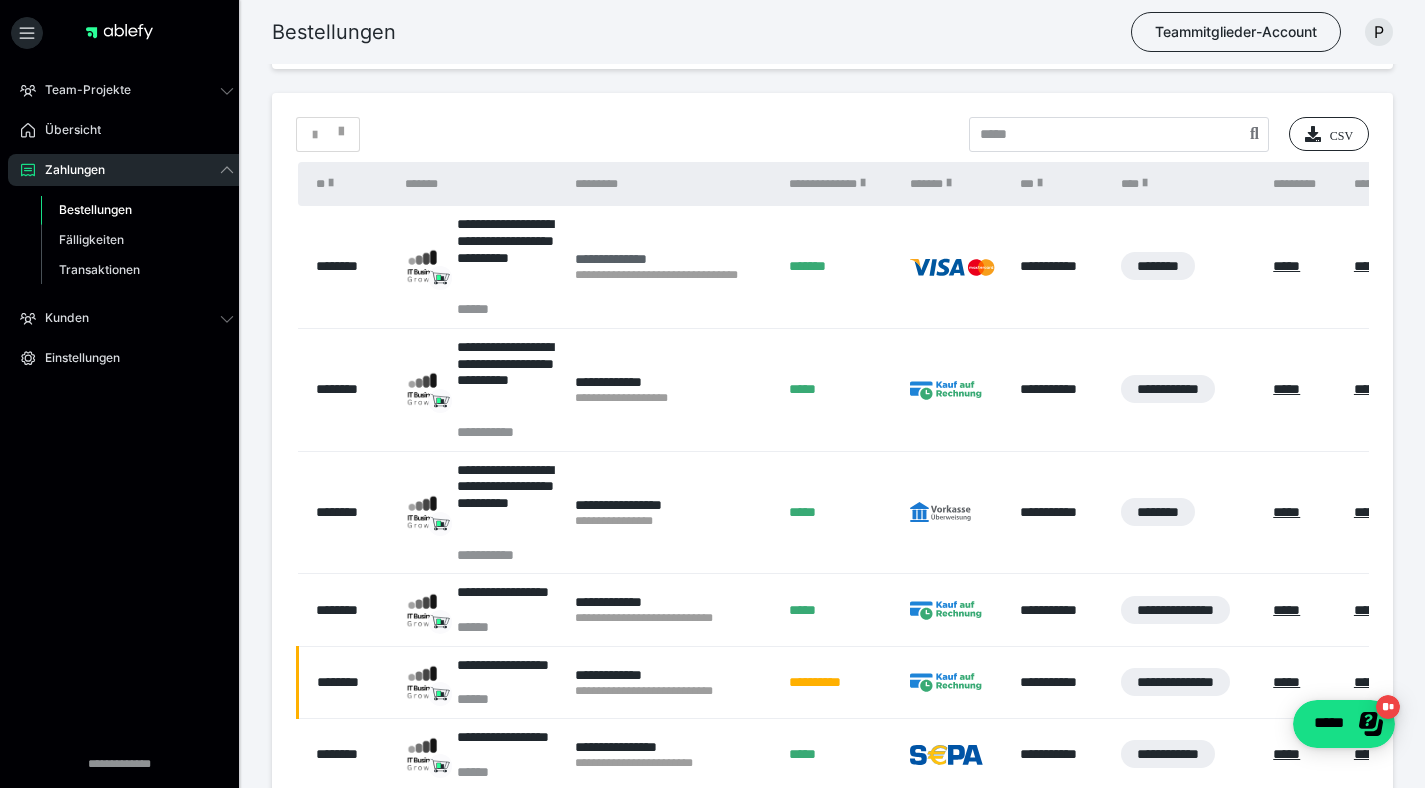 click on "**********" at bounding box center [672, 259] 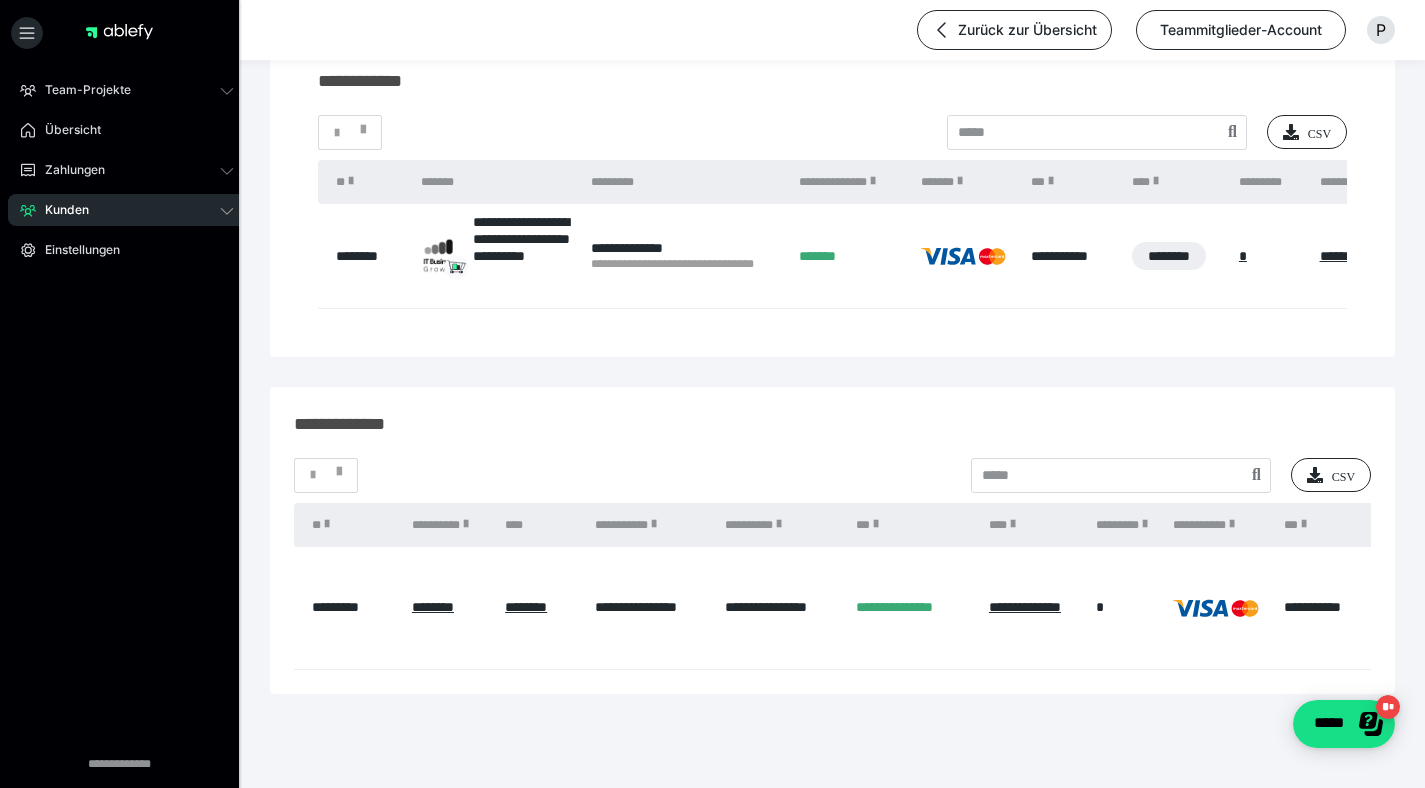 scroll, scrollTop: 267, scrollLeft: 0, axis: vertical 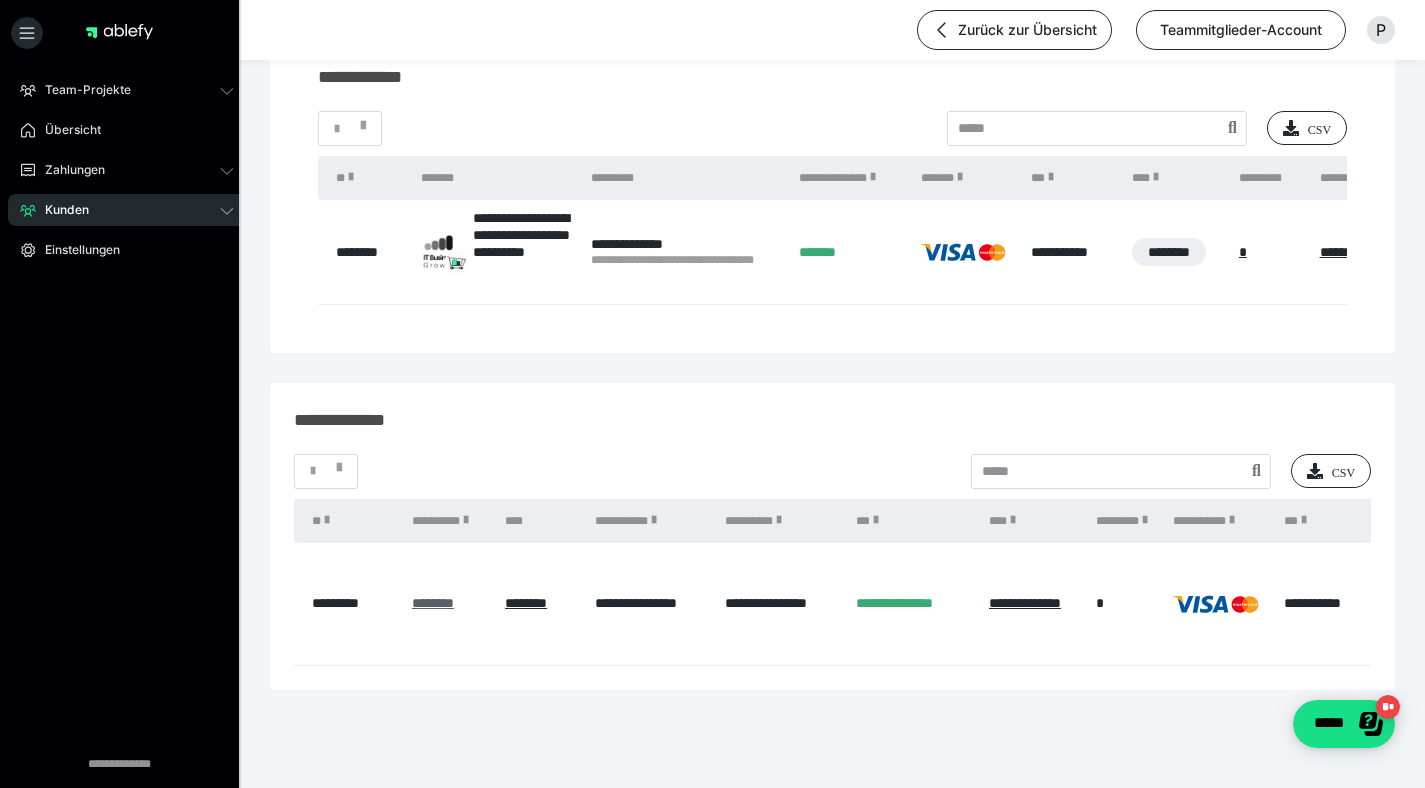 click on "********" at bounding box center (433, 603) 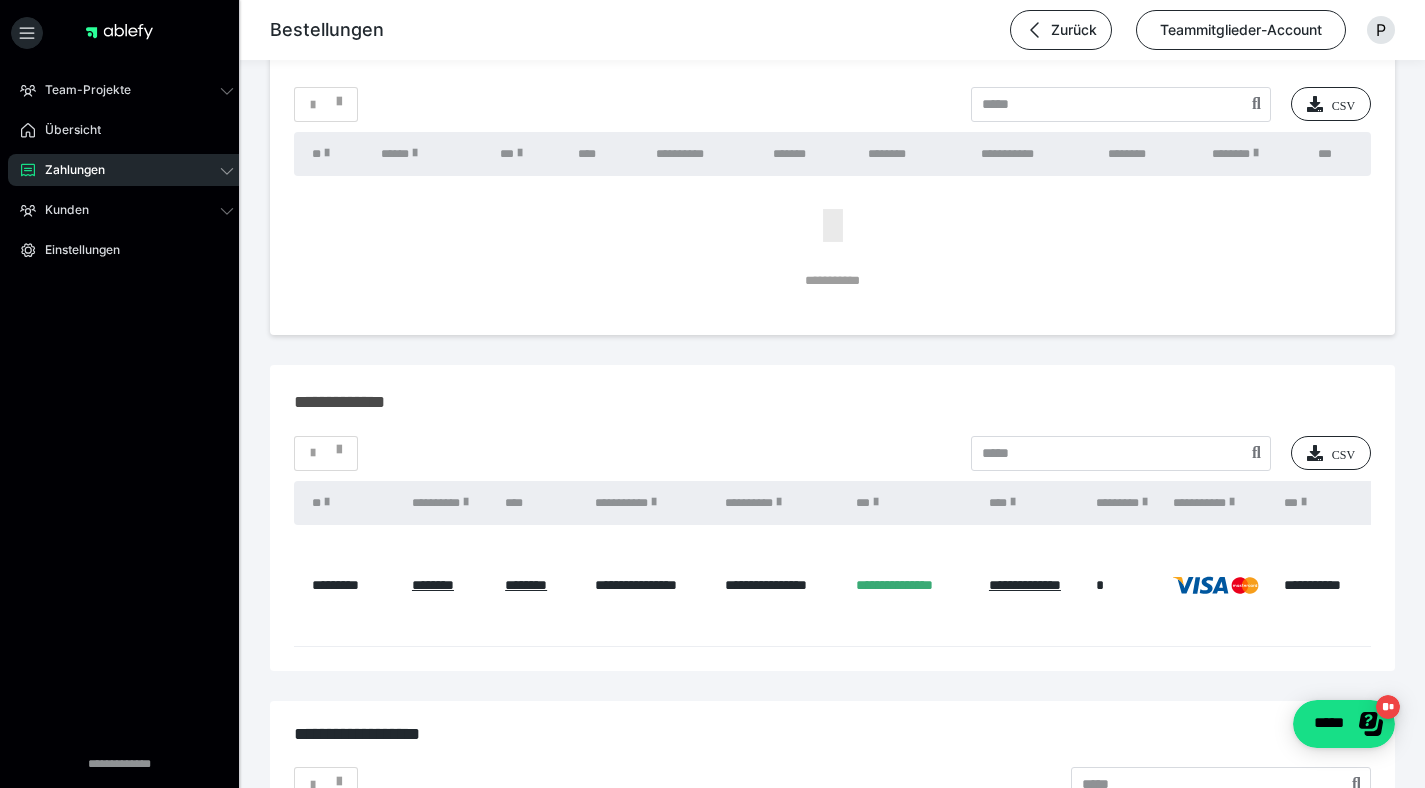 scroll, scrollTop: 2163, scrollLeft: 0, axis: vertical 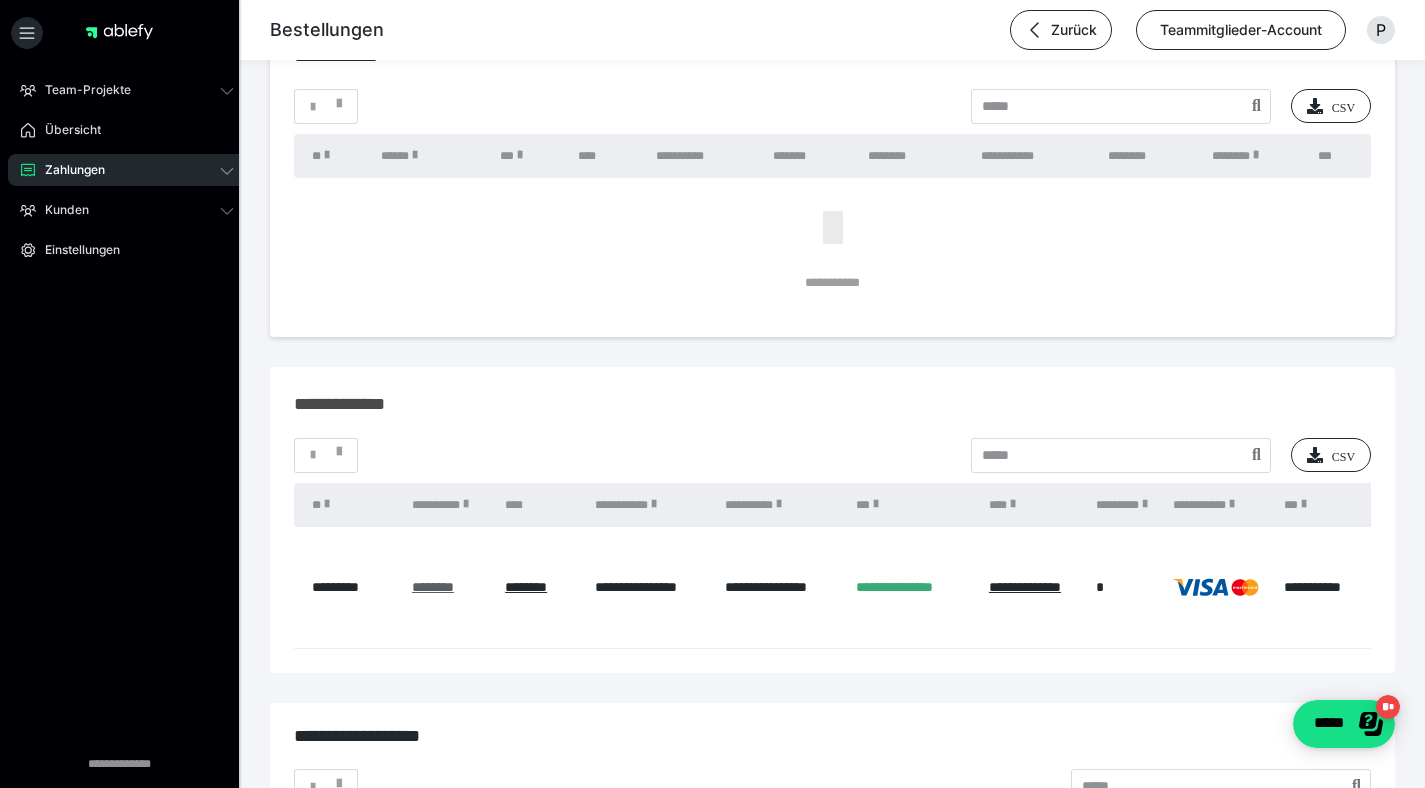 click on "********" at bounding box center [433, 587] 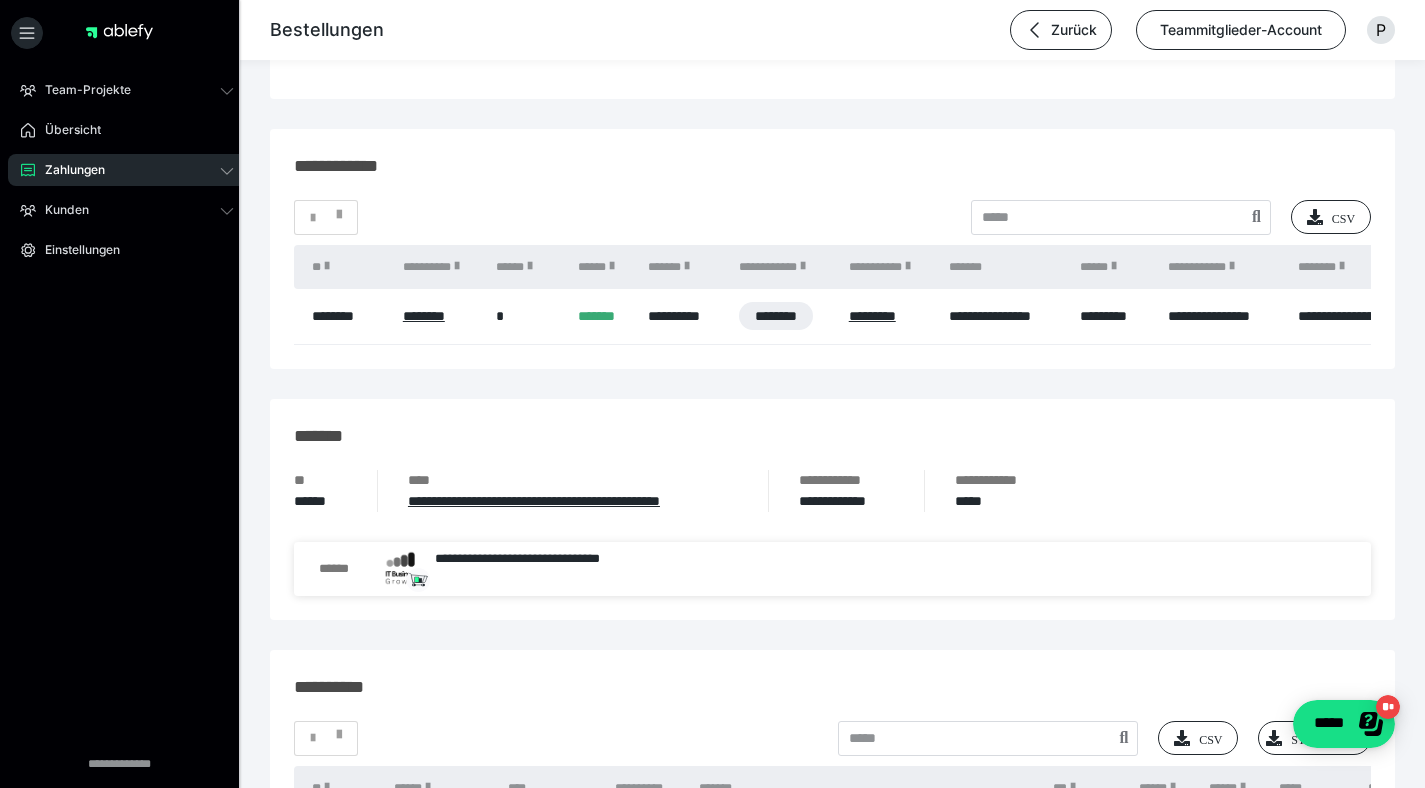 scroll, scrollTop: 1231, scrollLeft: 0, axis: vertical 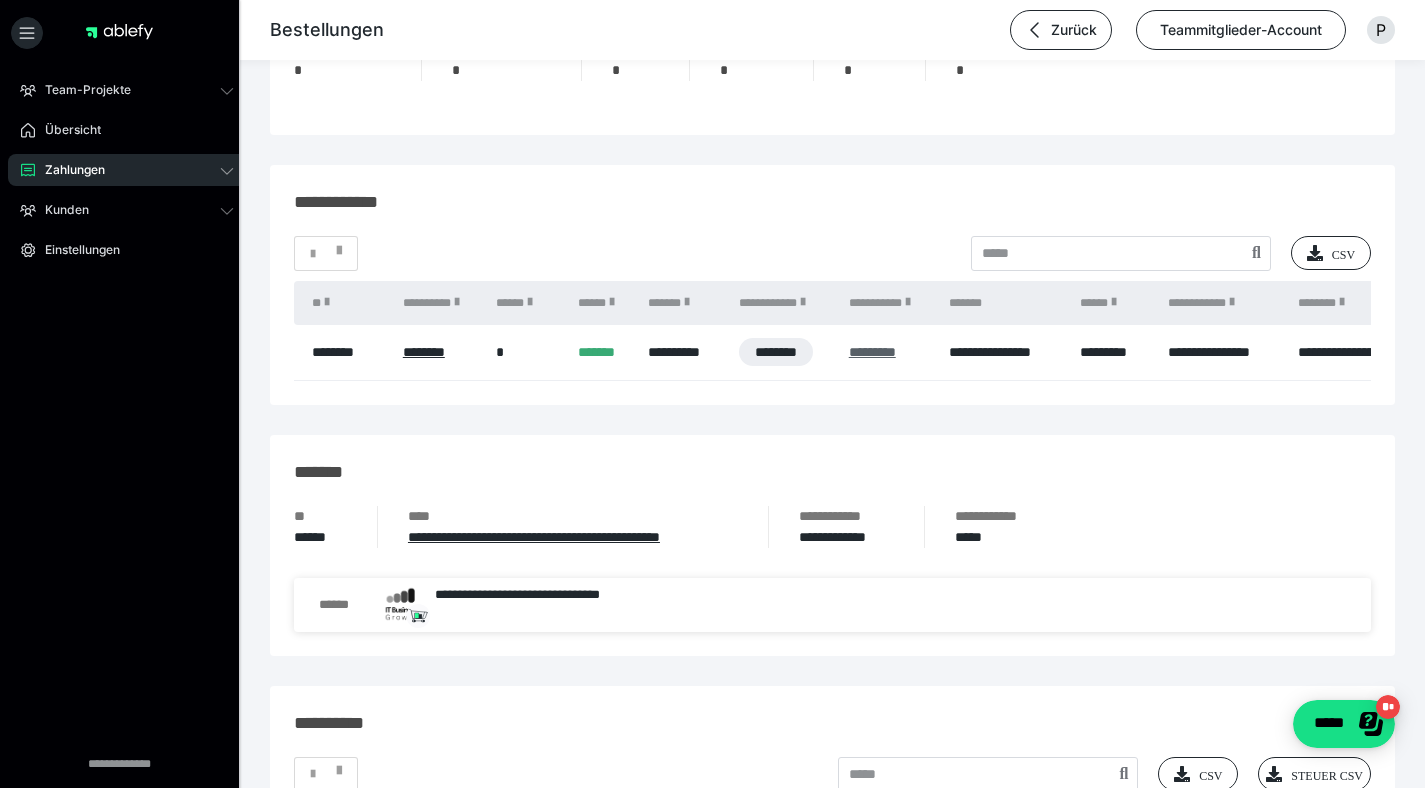click on "*********" at bounding box center (872, 352) 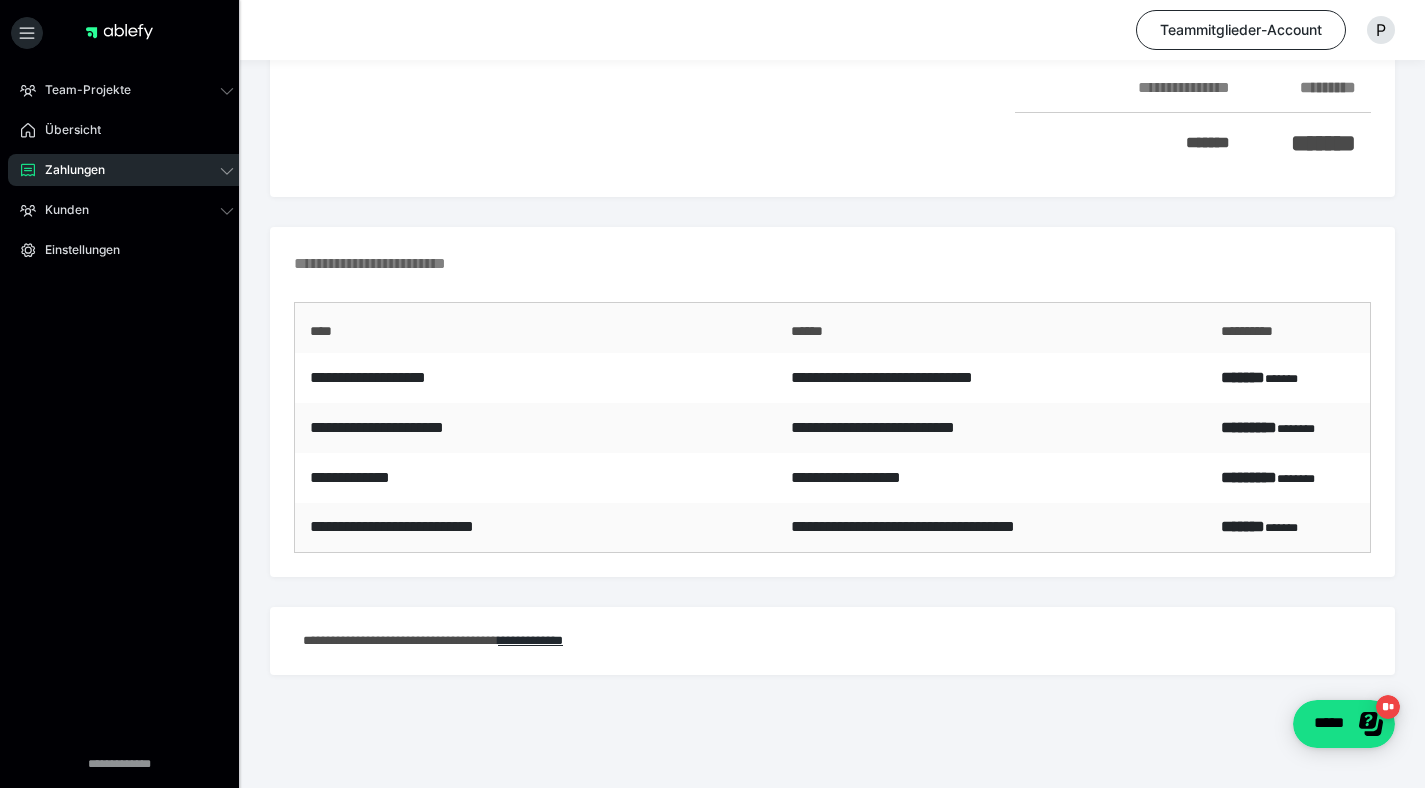 scroll, scrollTop: 0, scrollLeft: 0, axis: both 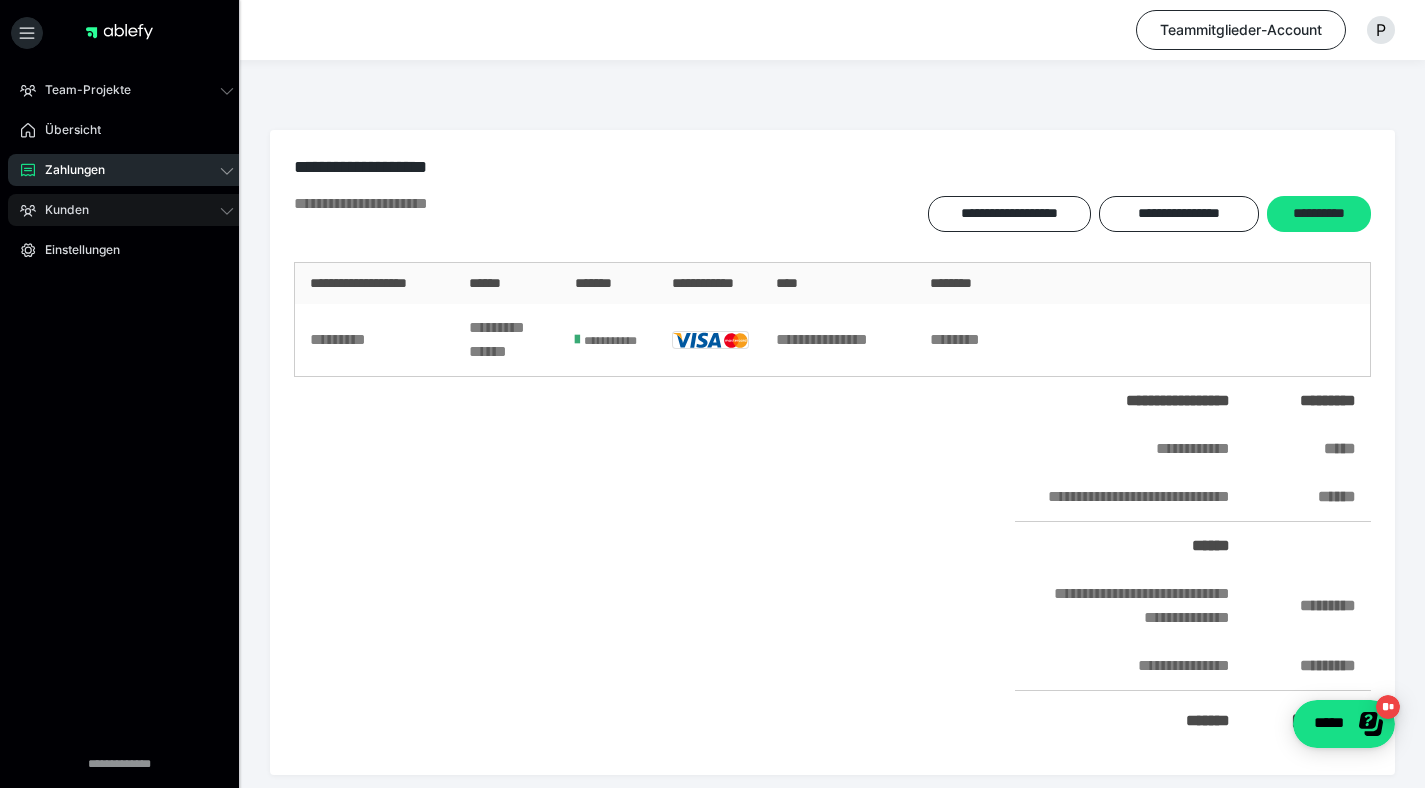 click on "Kunden" at bounding box center [60, 210] 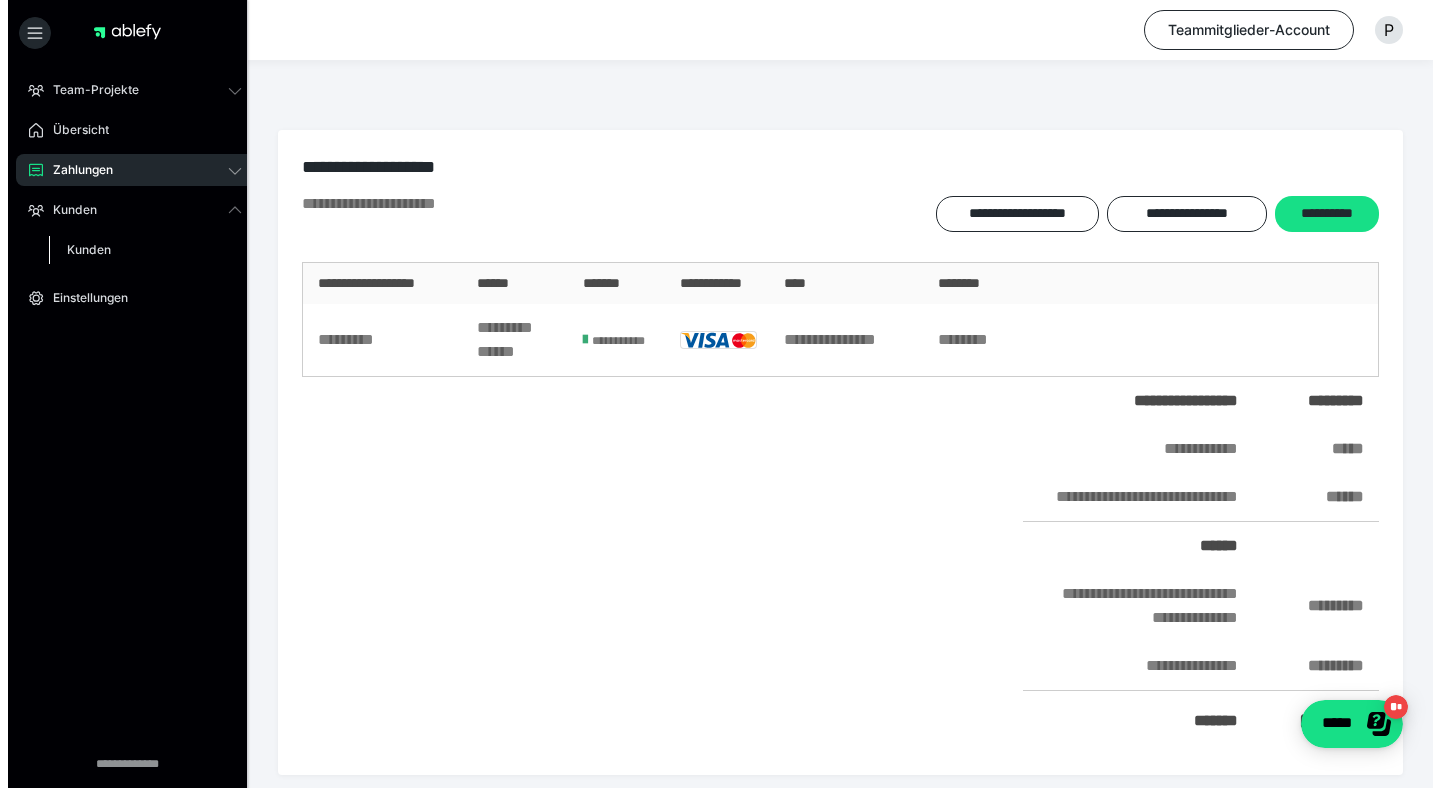scroll, scrollTop: 0, scrollLeft: 0, axis: both 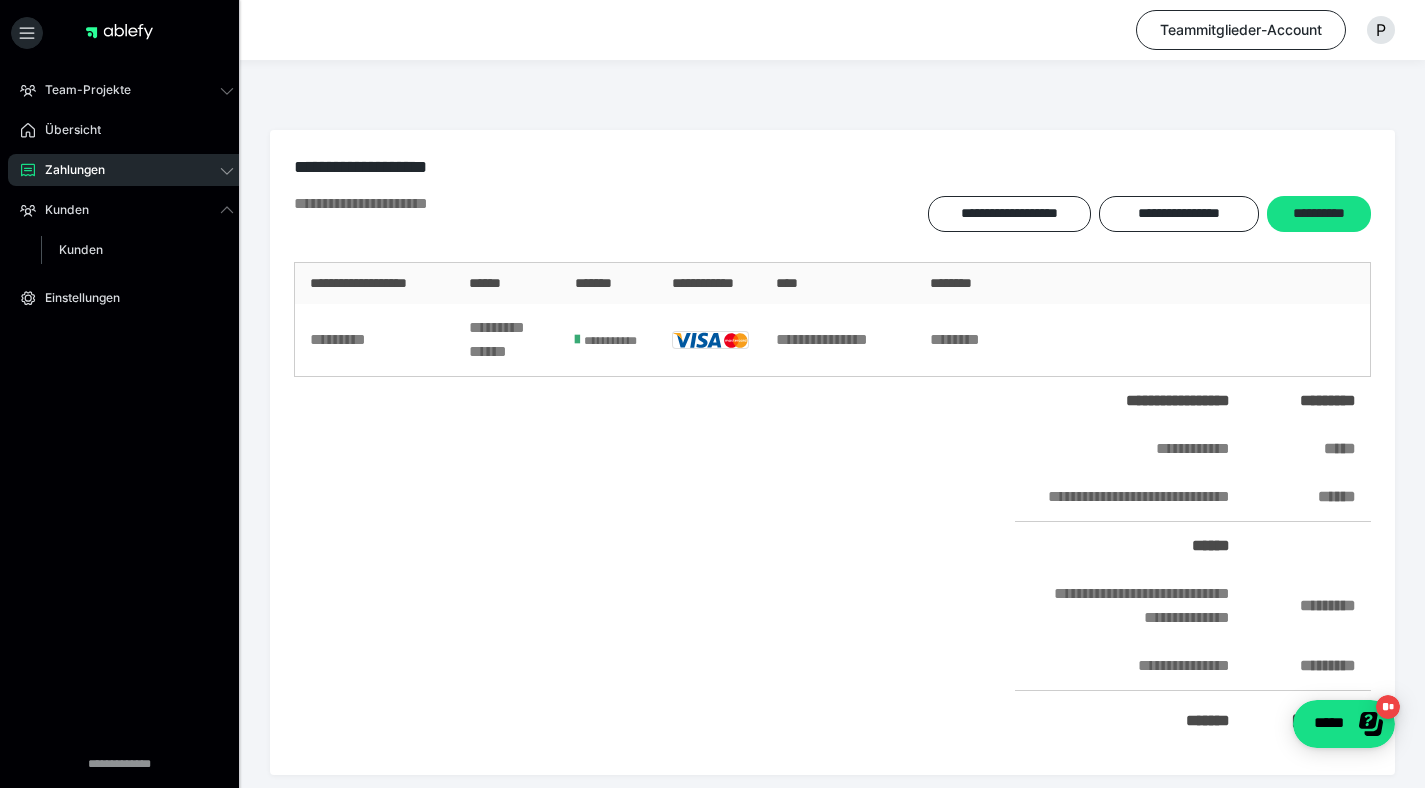 click on "Zahlungen" at bounding box center [68, 170] 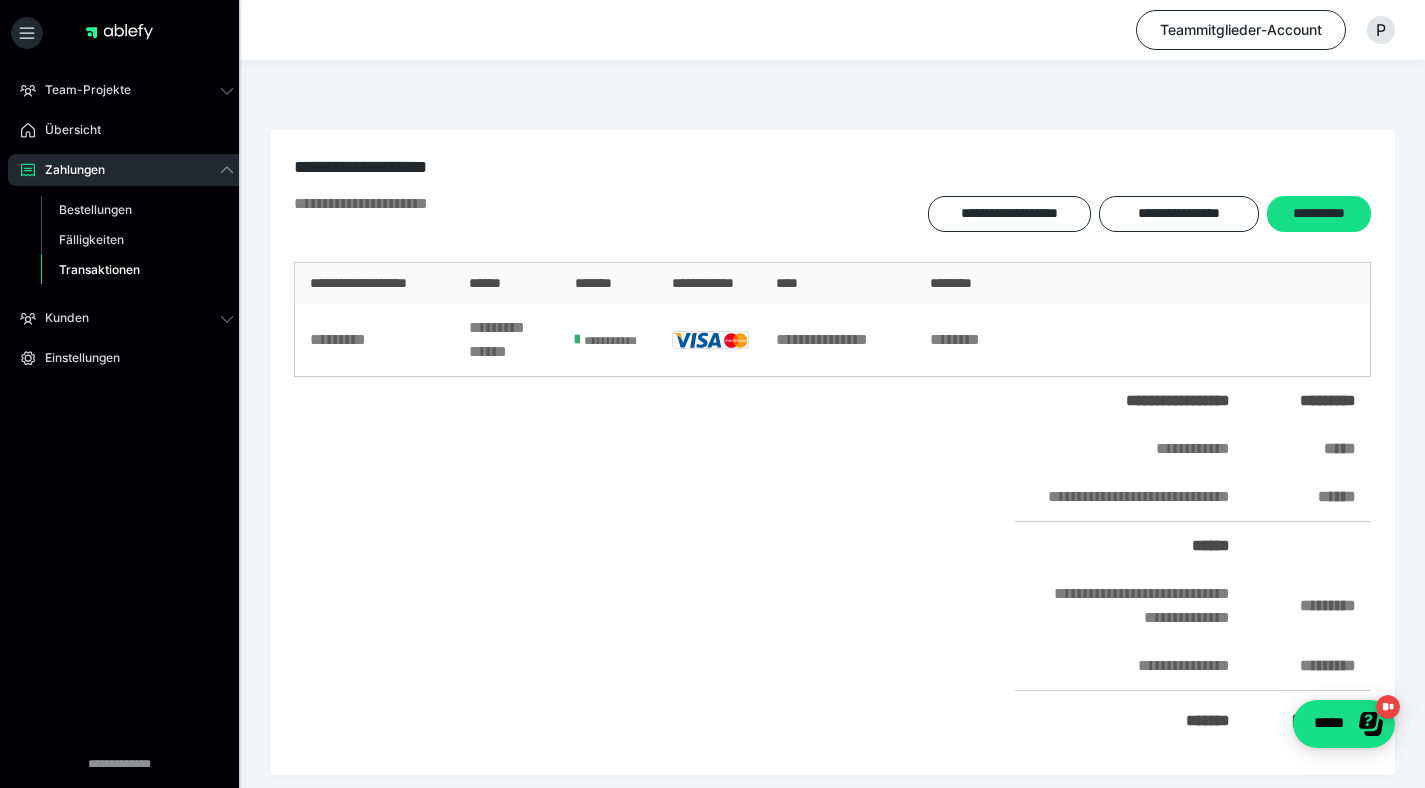 click on "Transaktionen" at bounding box center (99, 269) 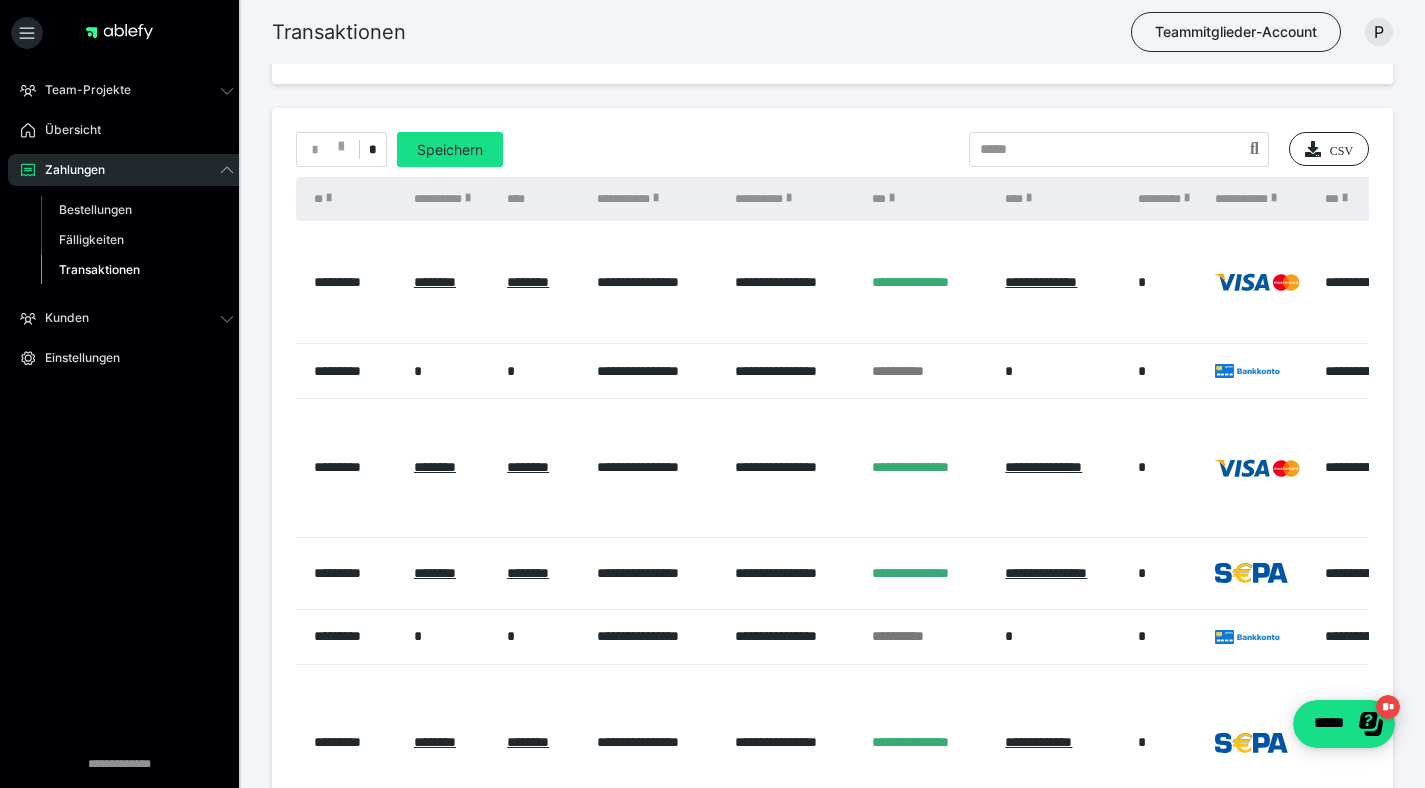 scroll, scrollTop: 114, scrollLeft: 0, axis: vertical 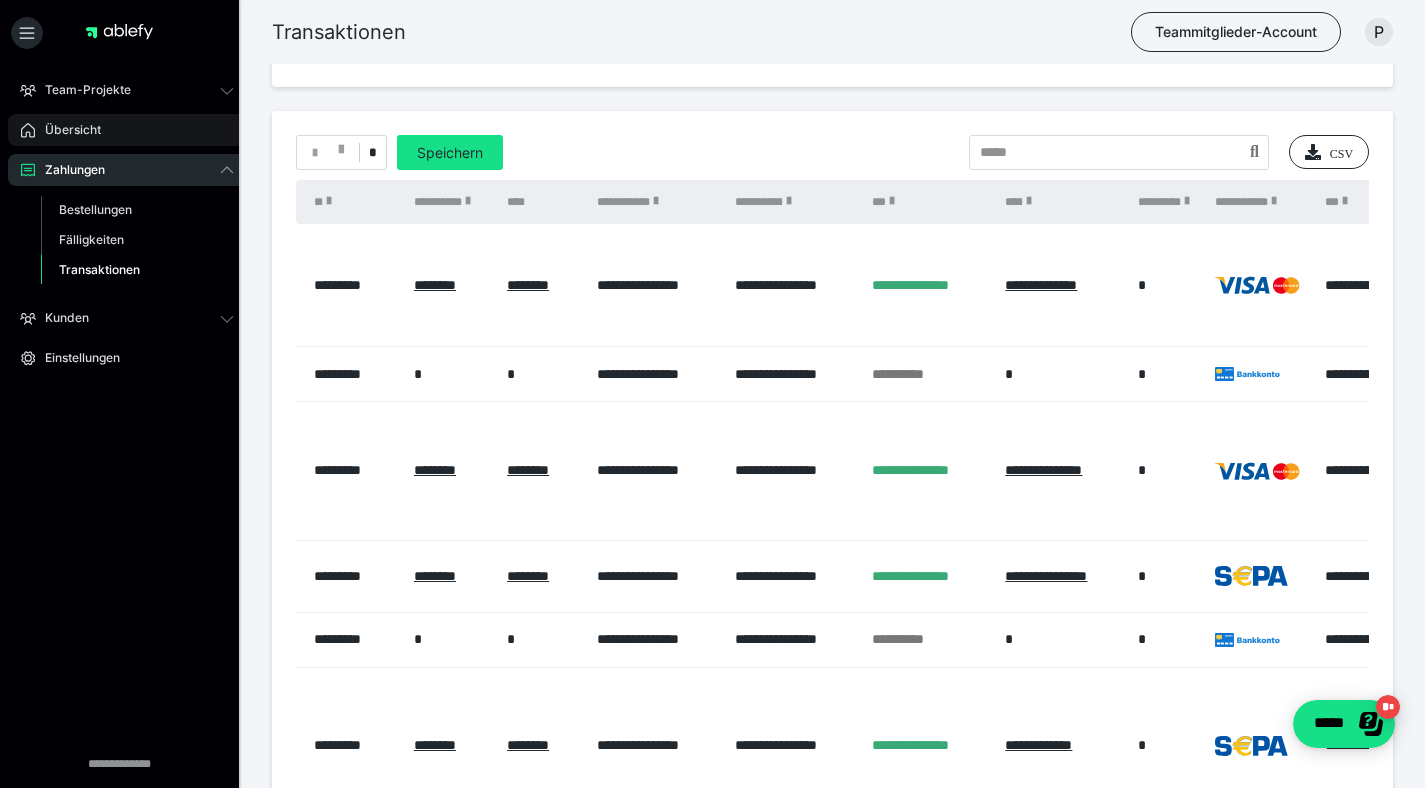 click on "Übersicht" at bounding box center [66, 130] 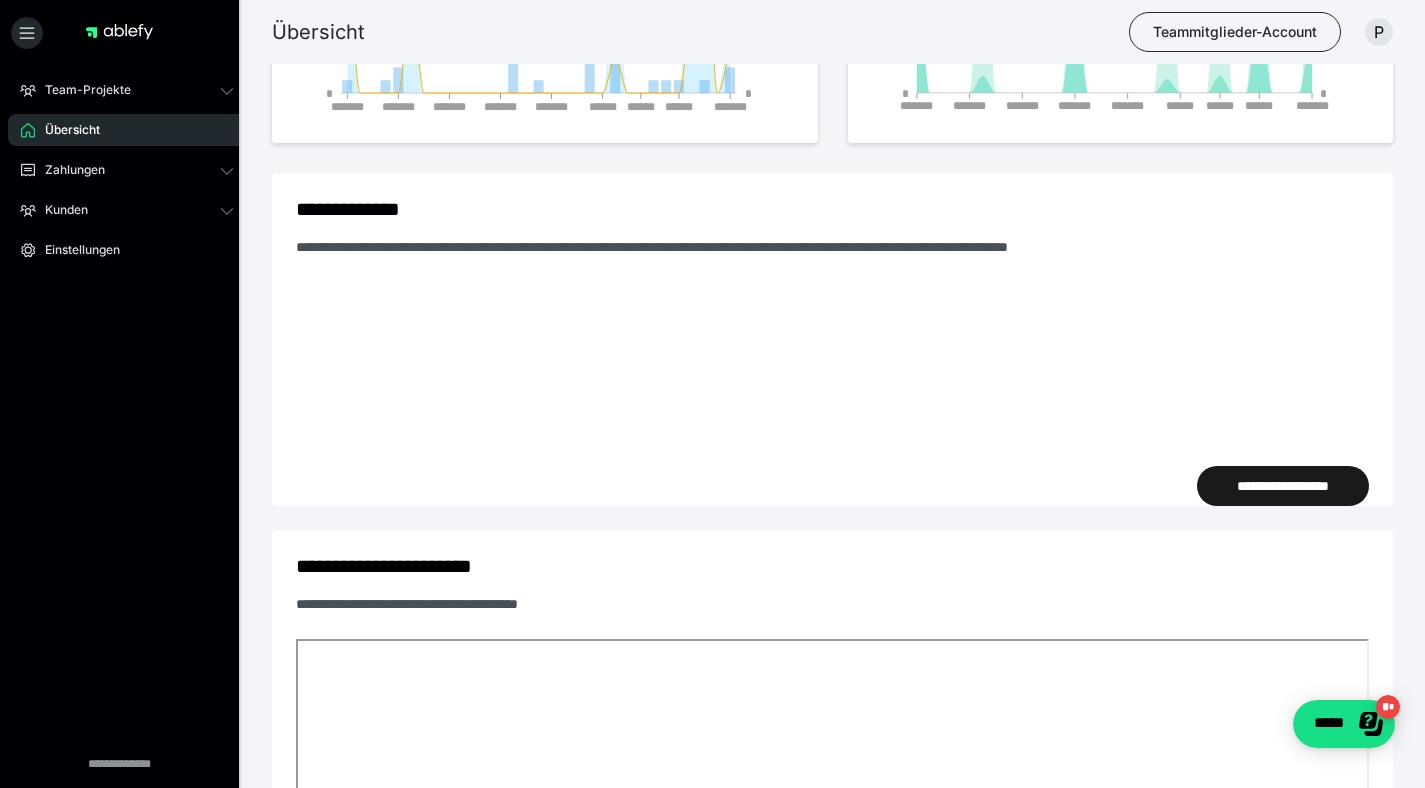 scroll, scrollTop: 420, scrollLeft: 0, axis: vertical 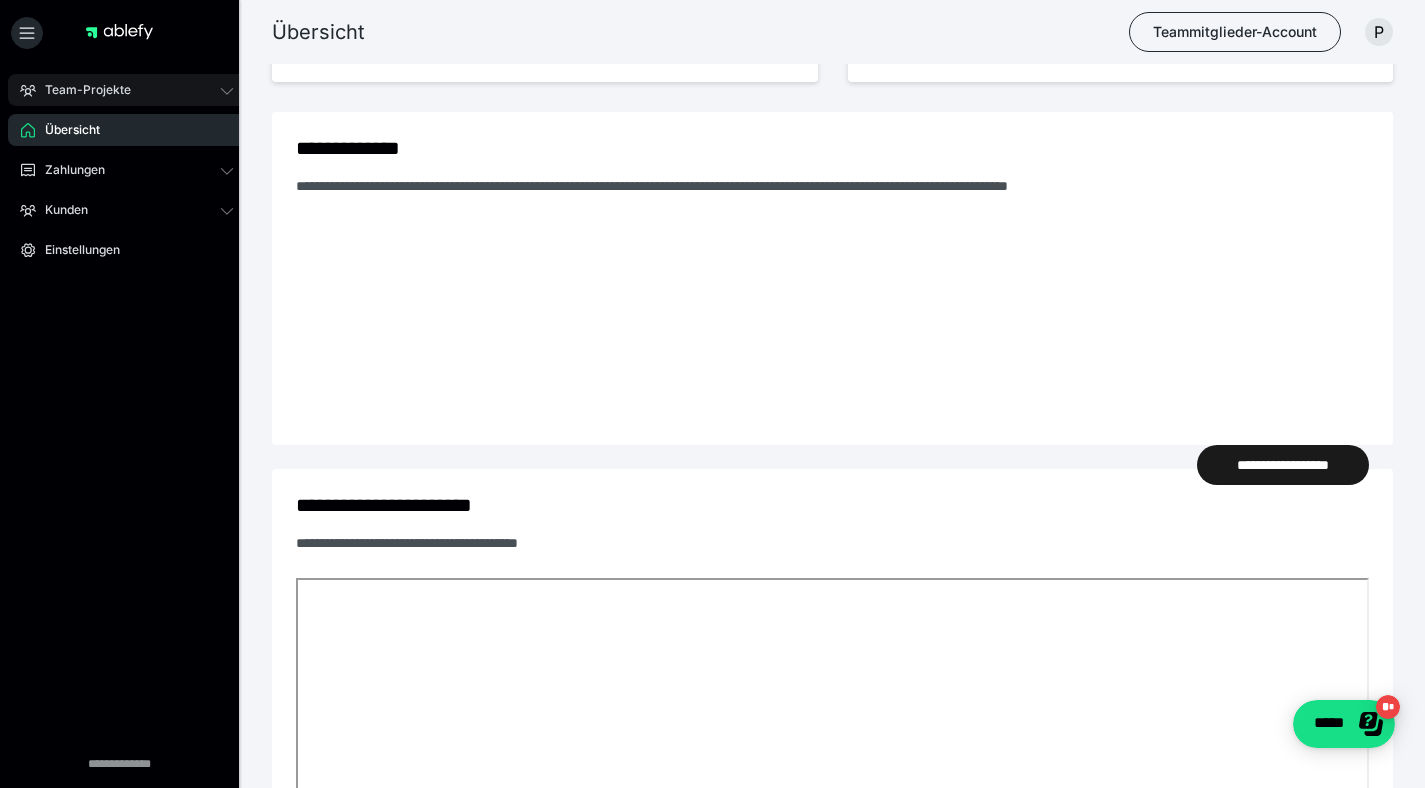 click on "Team-Projekte" at bounding box center [81, 90] 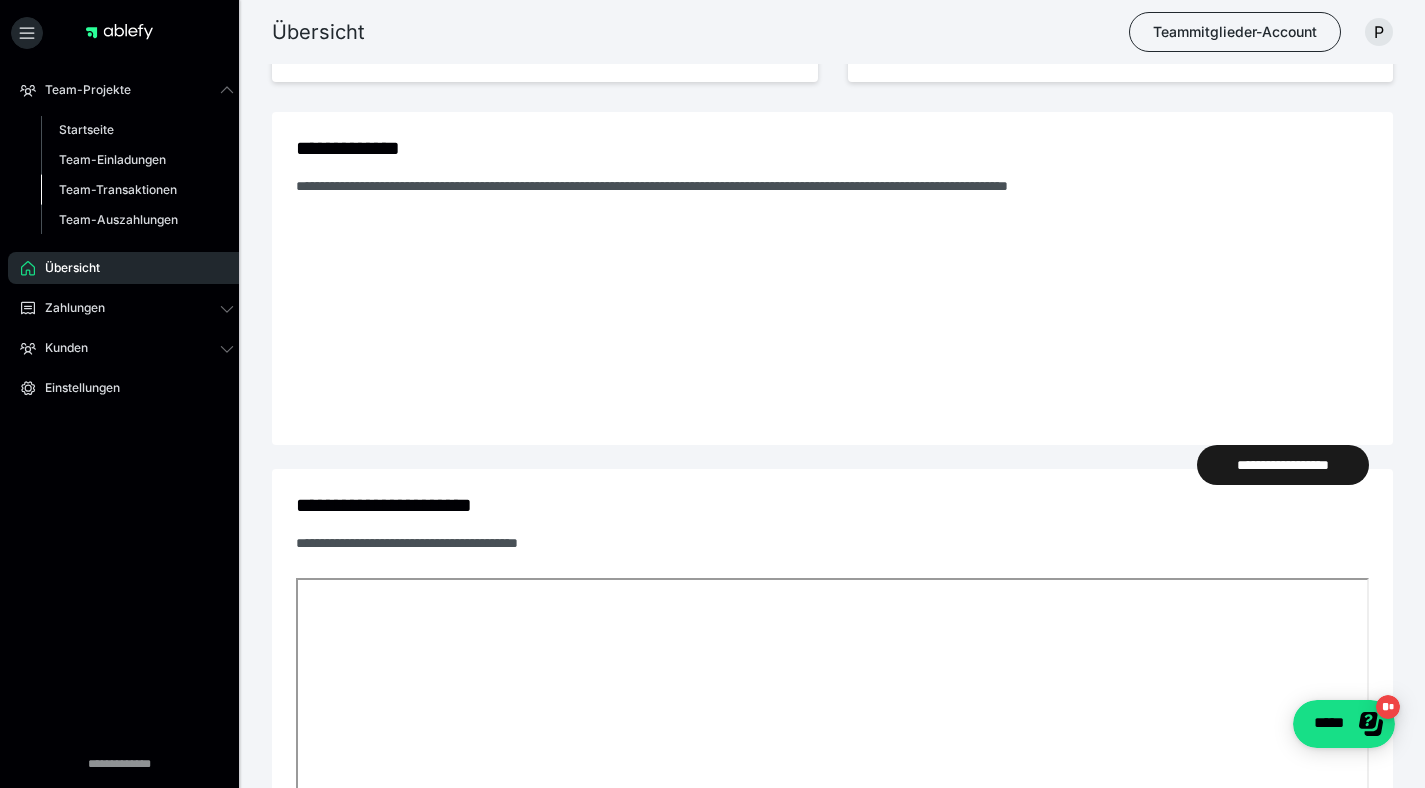click on "Team-Transaktionen" at bounding box center [118, 189] 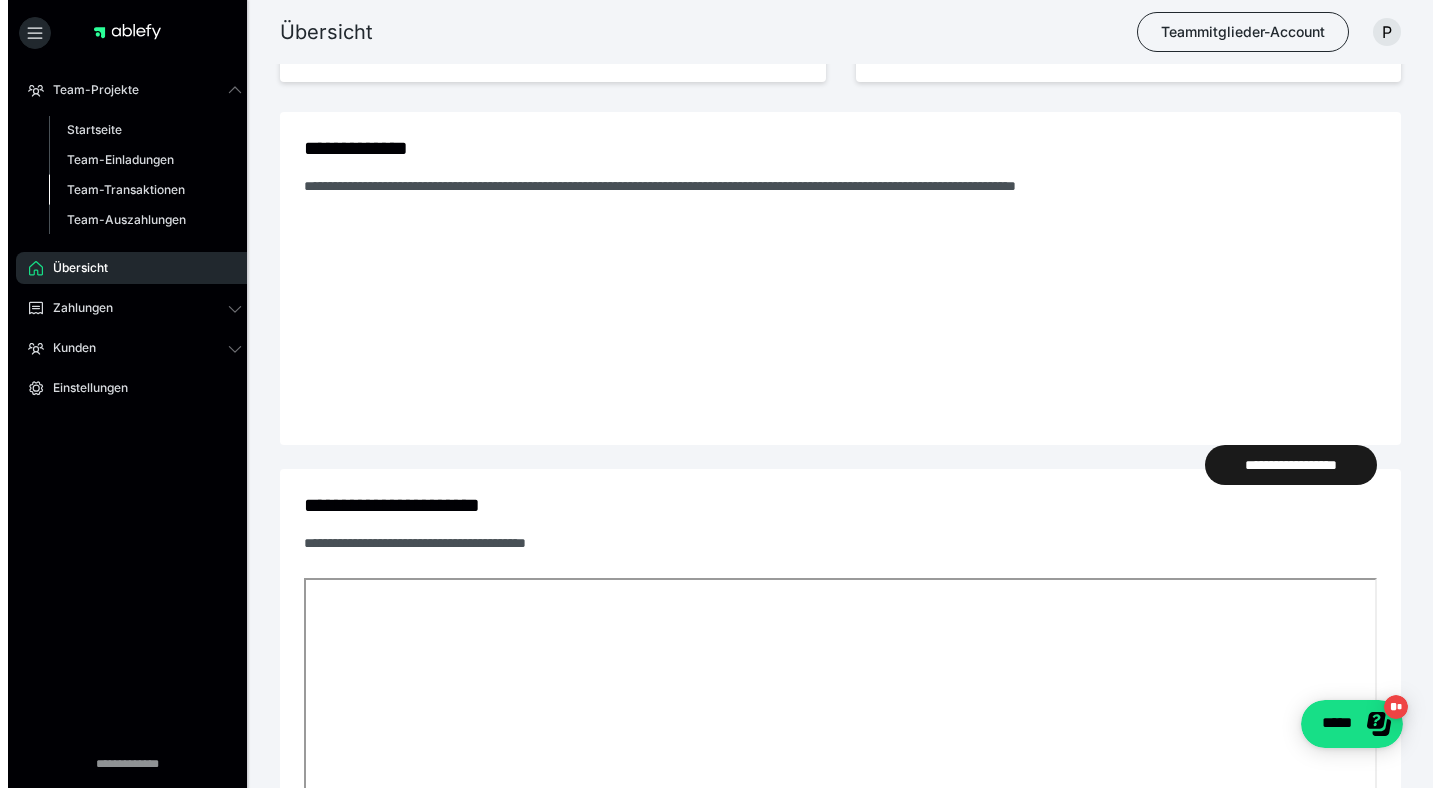 scroll, scrollTop: 0, scrollLeft: 0, axis: both 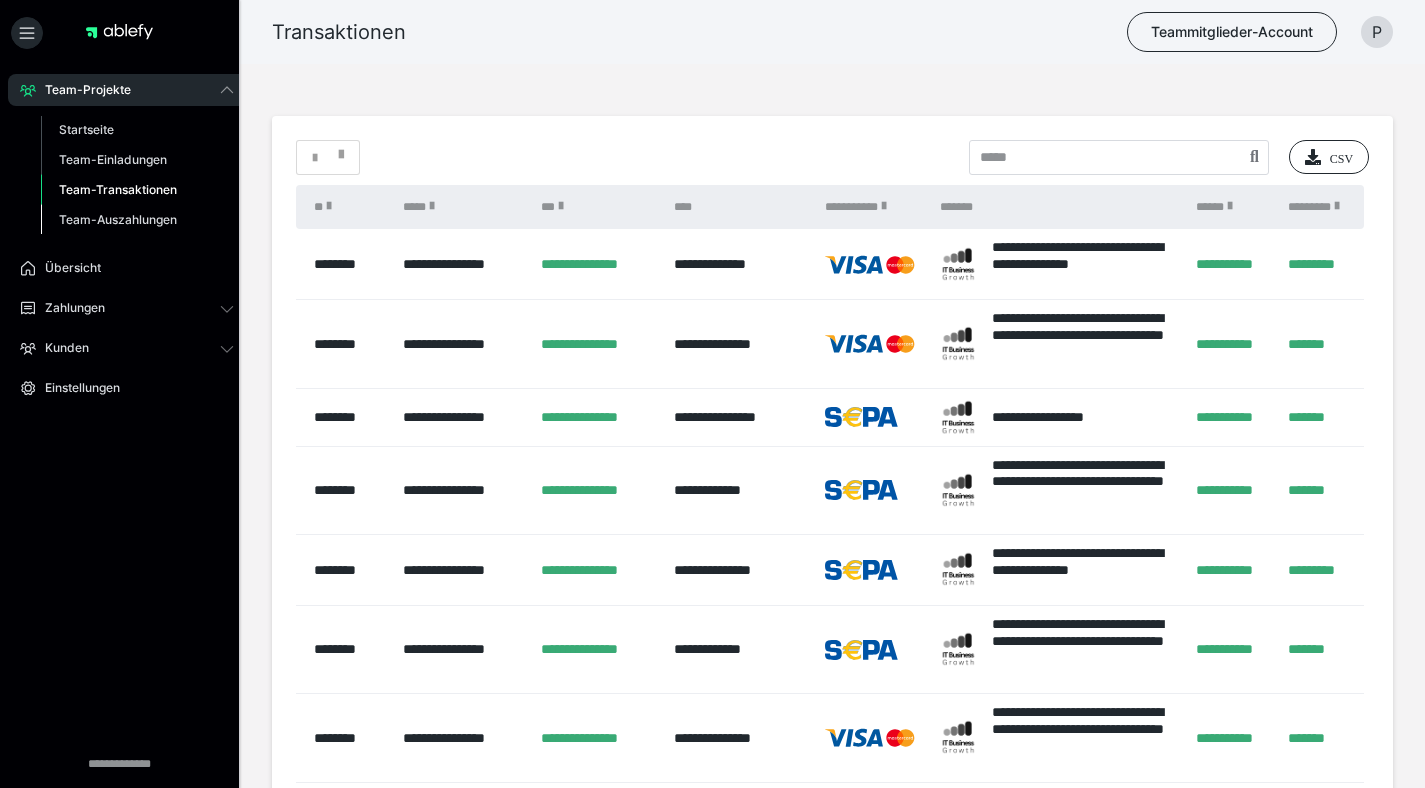 click on "Team-Auszahlungen" at bounding box center [118, 219] 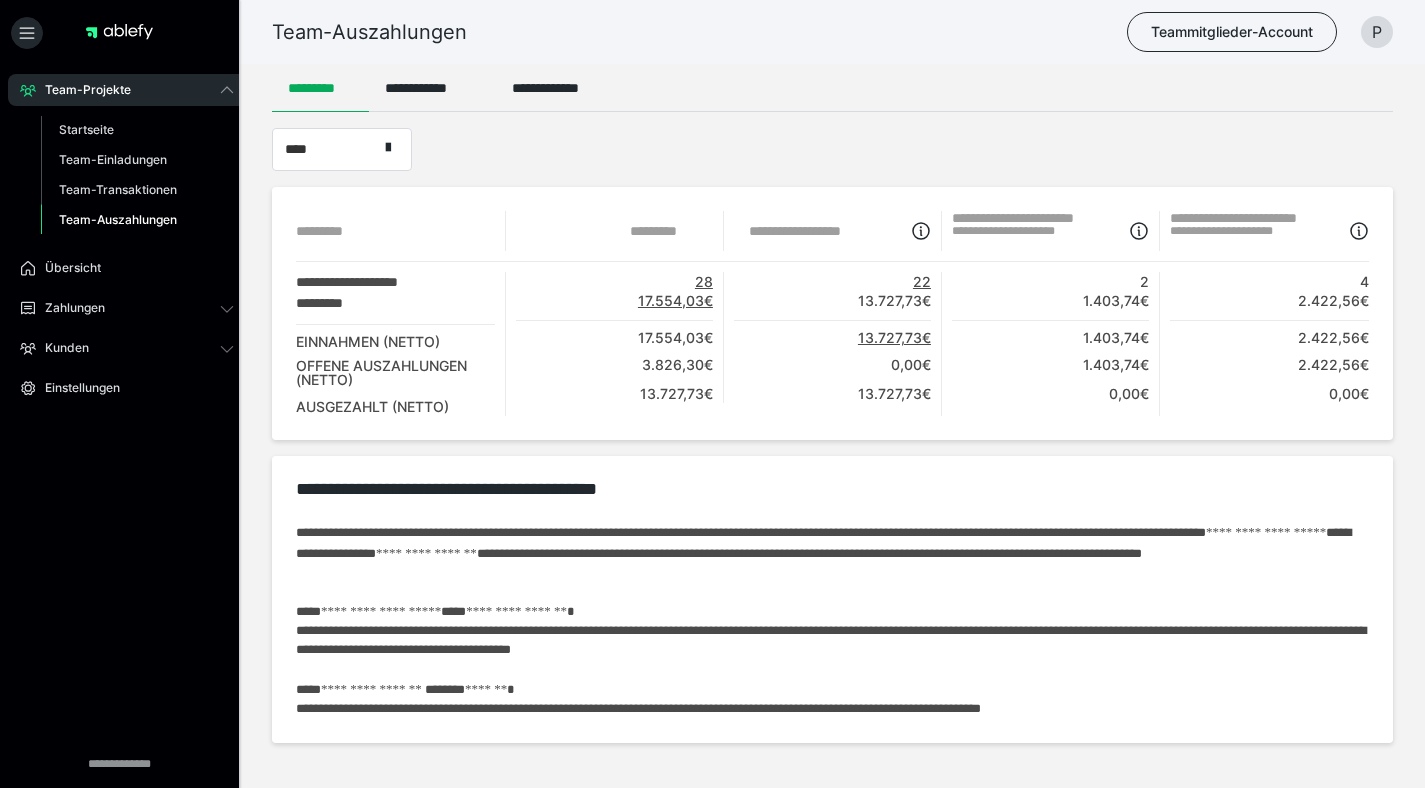 scroll, scrollTop: 82, scrollLeft: 0, axis: vertical 